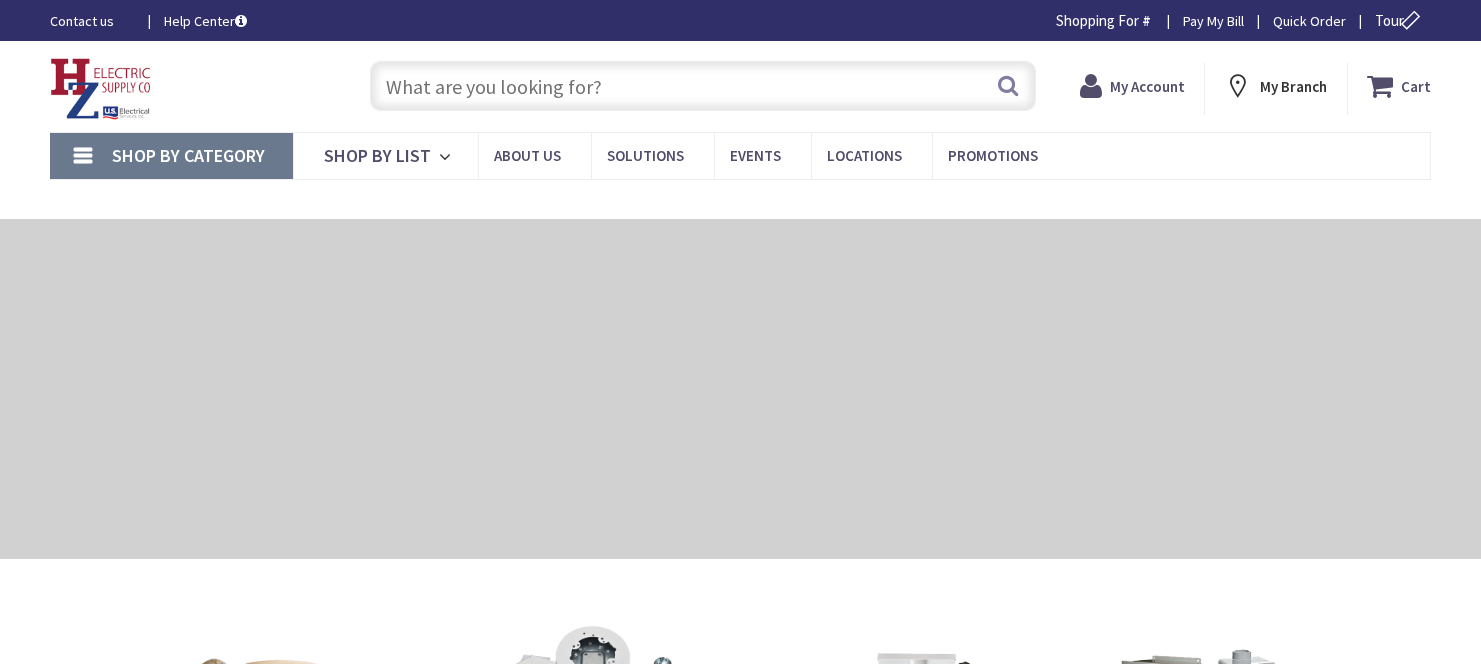 type on "[STREET], [CITY], [STATE] [POSTAL_CODE], US" 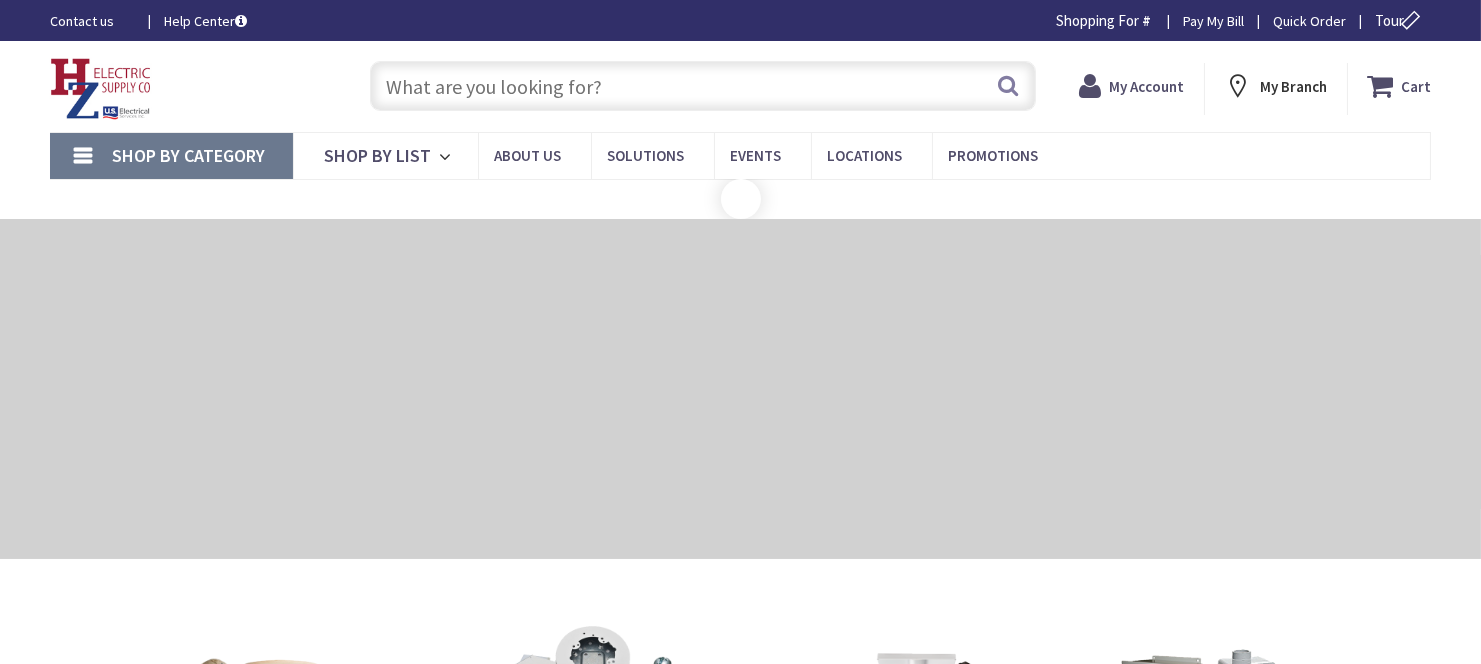 scroll, scrollTop: 0, scrollLeft: 0, axis: both 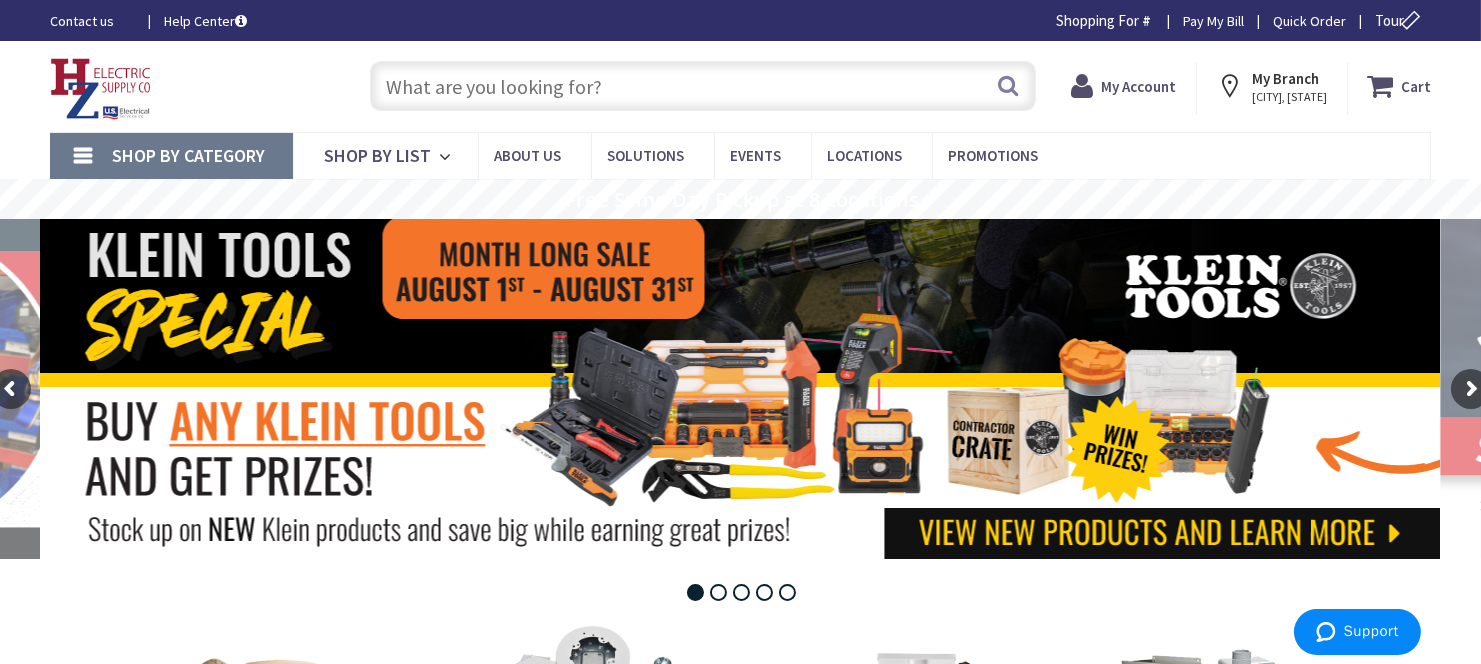 click on "Shop By Category" at bounding box center (188, 155) 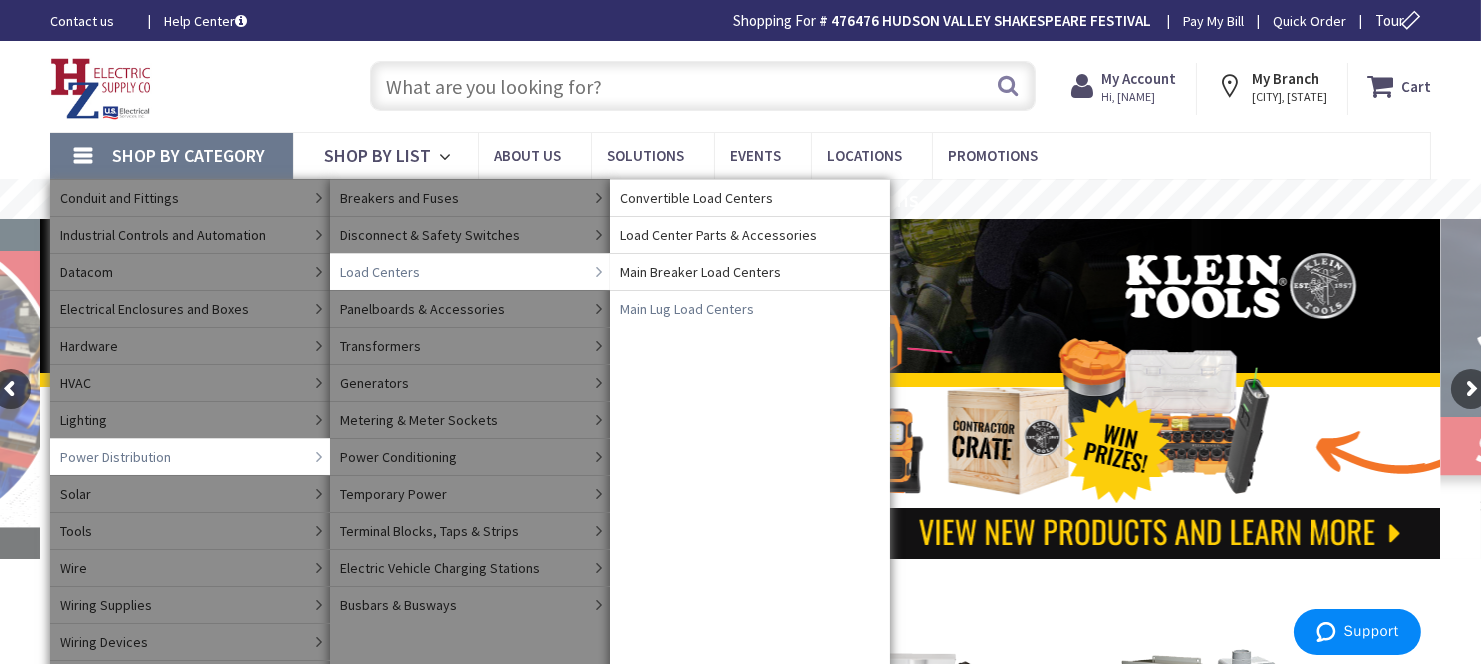click on "Main Lug Load Centers" at bounding box center [687, 309] 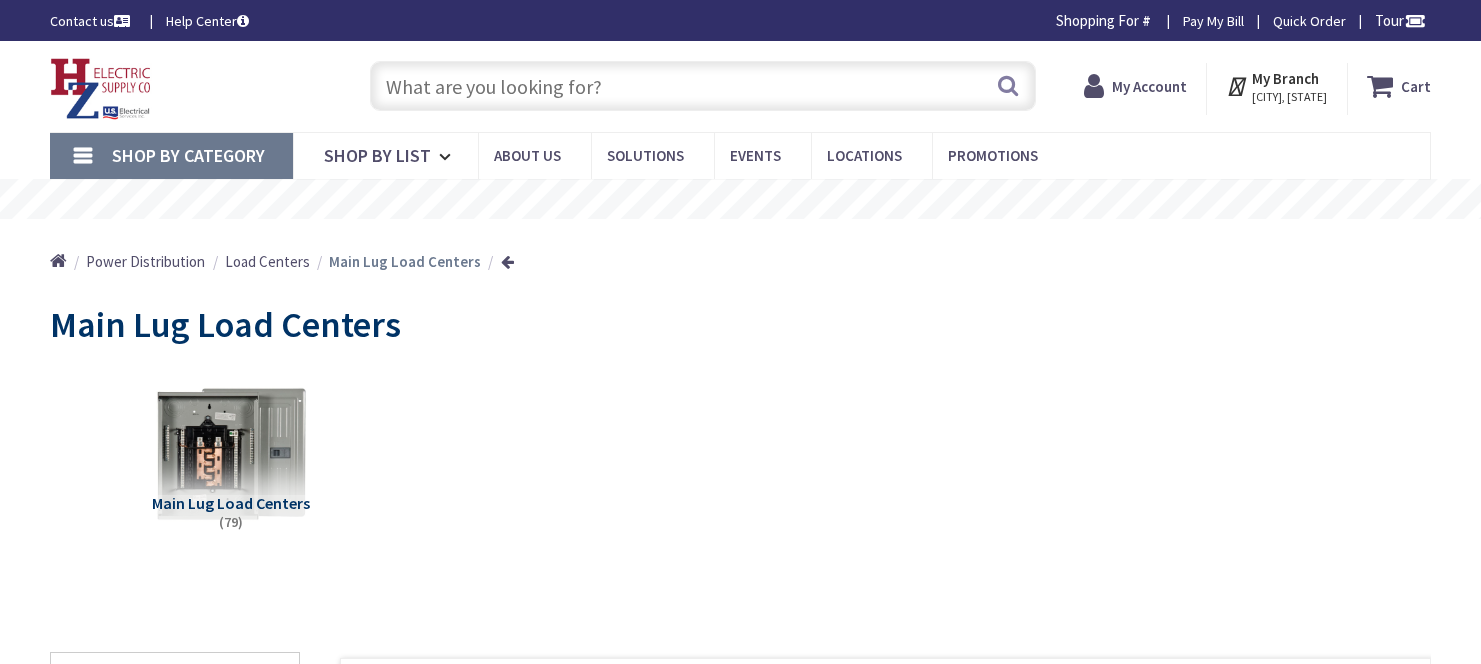 scroll, scrollTop: 0, scrollLeft: 0, axis: both 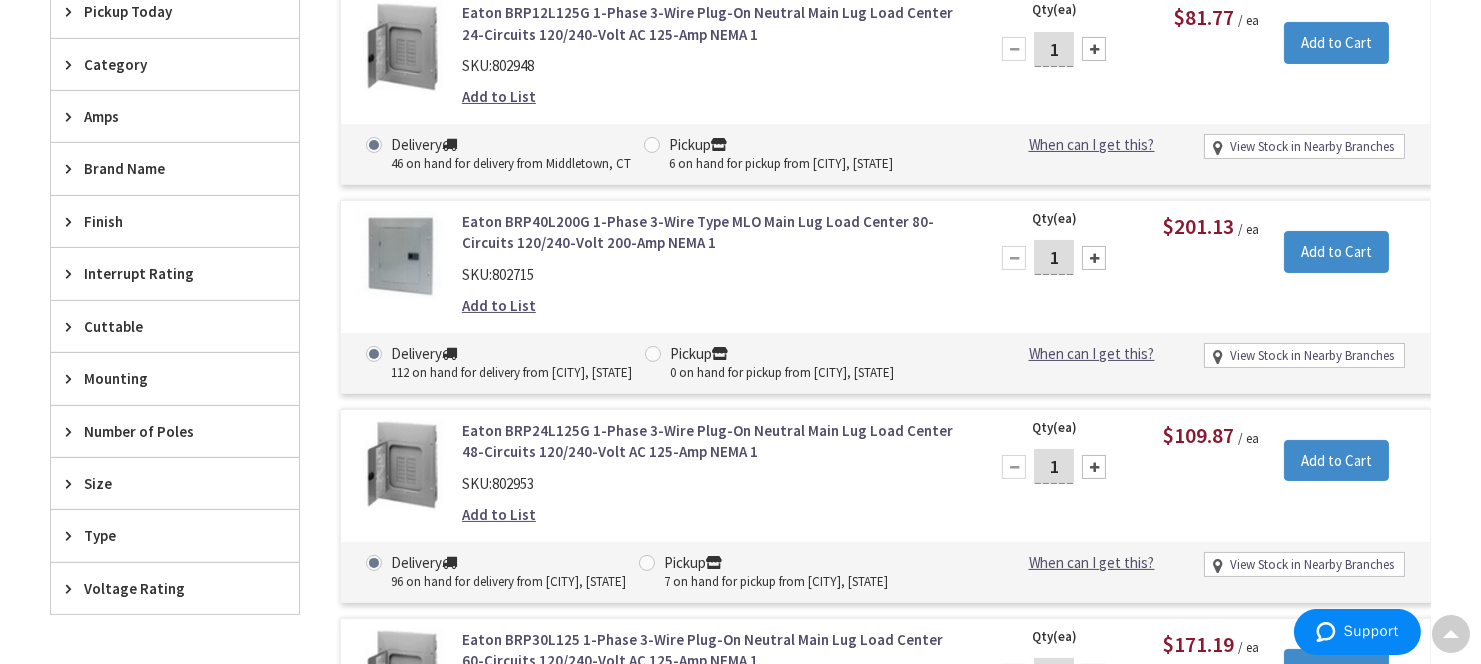 click on "Eaton BRP24L125G 1-Phase 3-Wire Plug-On Neutral Main Lug Load Center 48-Circuits 120/240-Volt AC 125-Amp NEMA 1" at bounding box center (711, 441) 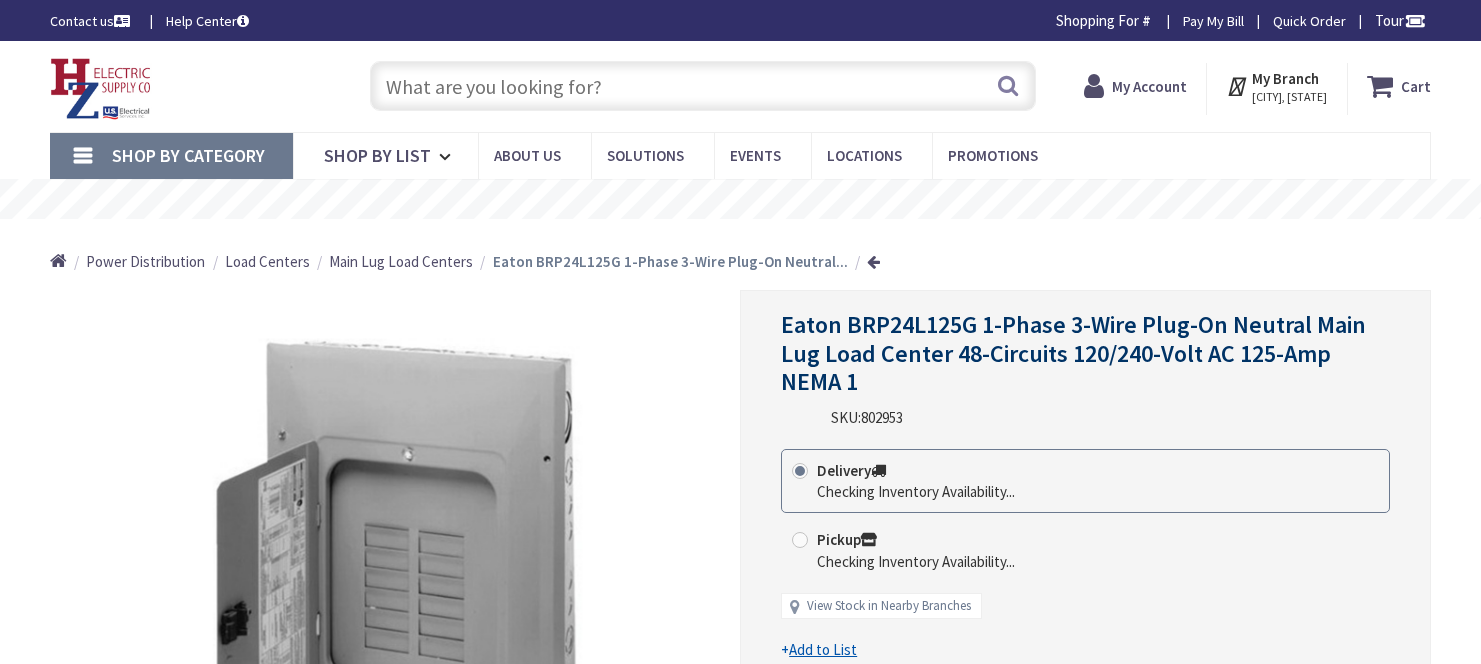 scroll, scrollTop: 0, scrollLeft: 0, axis: both 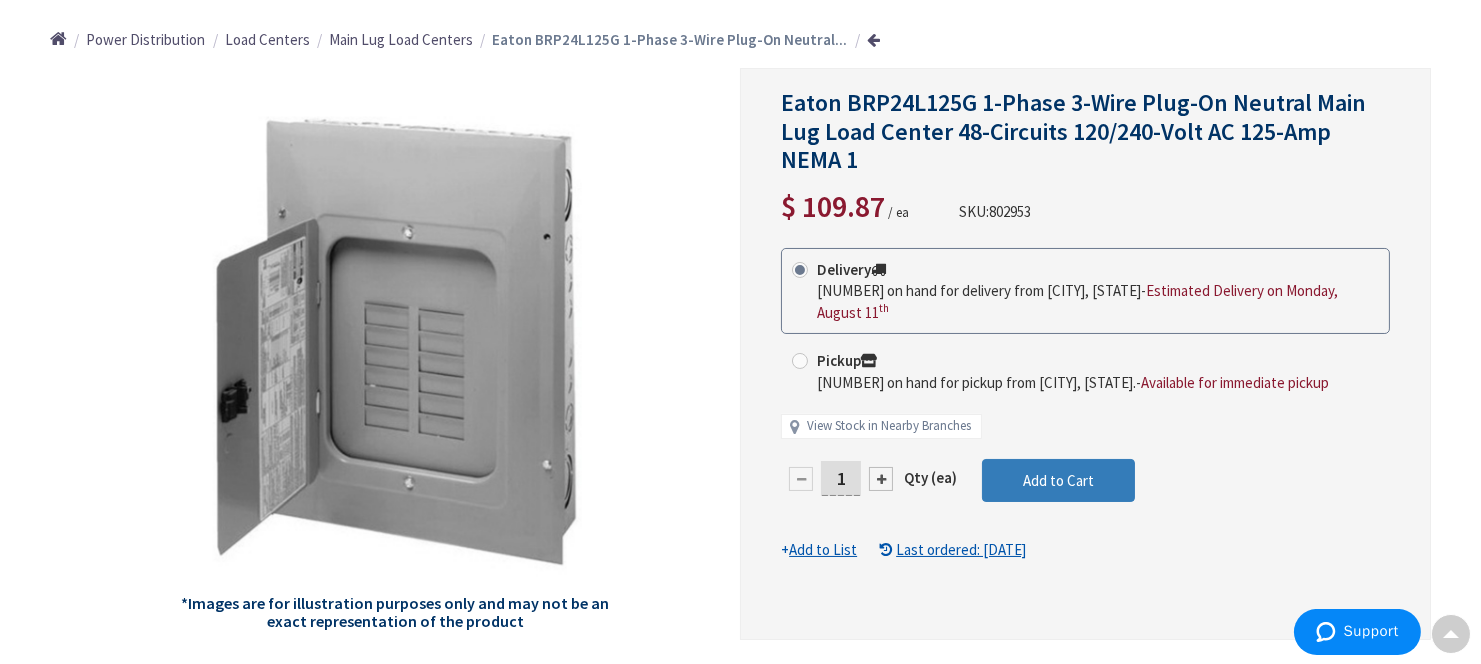click on "Add to Cart" at bounding box center (1058, 480) 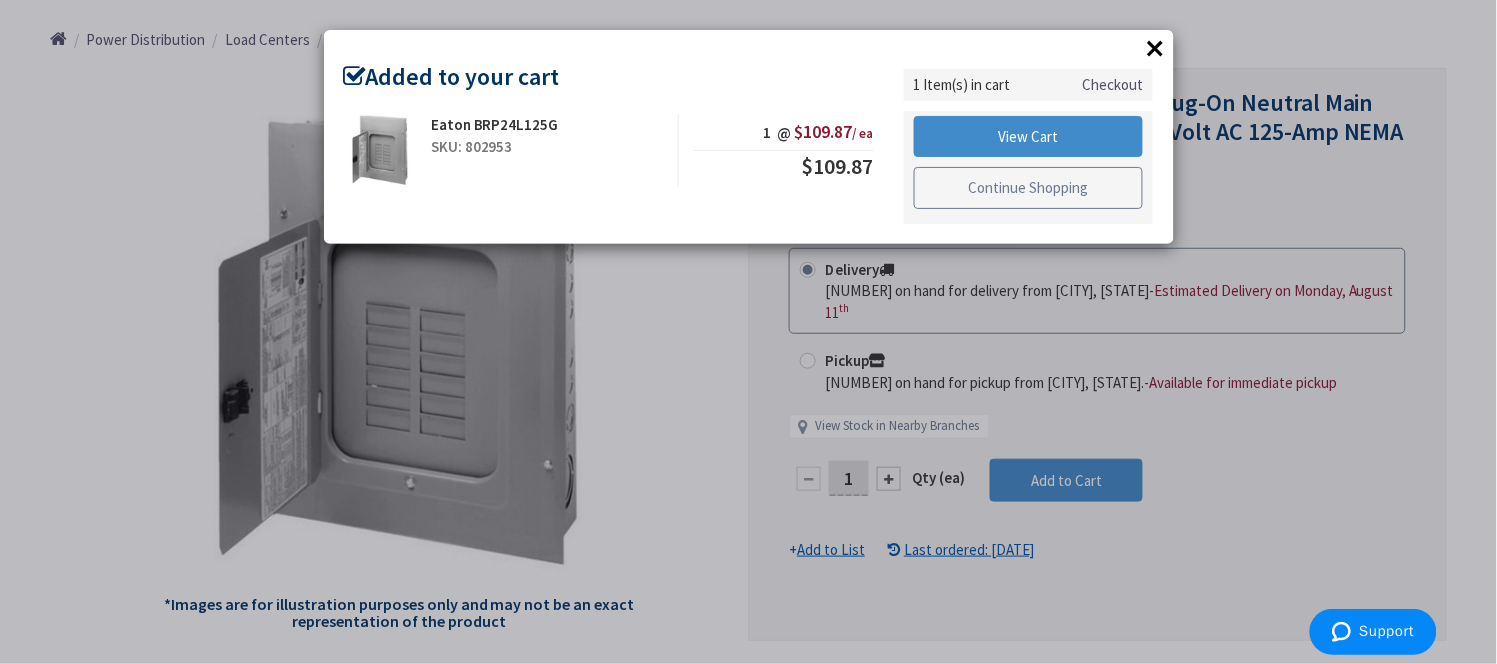 click on "Continue Shopping" at bounding box center [1029, 188] 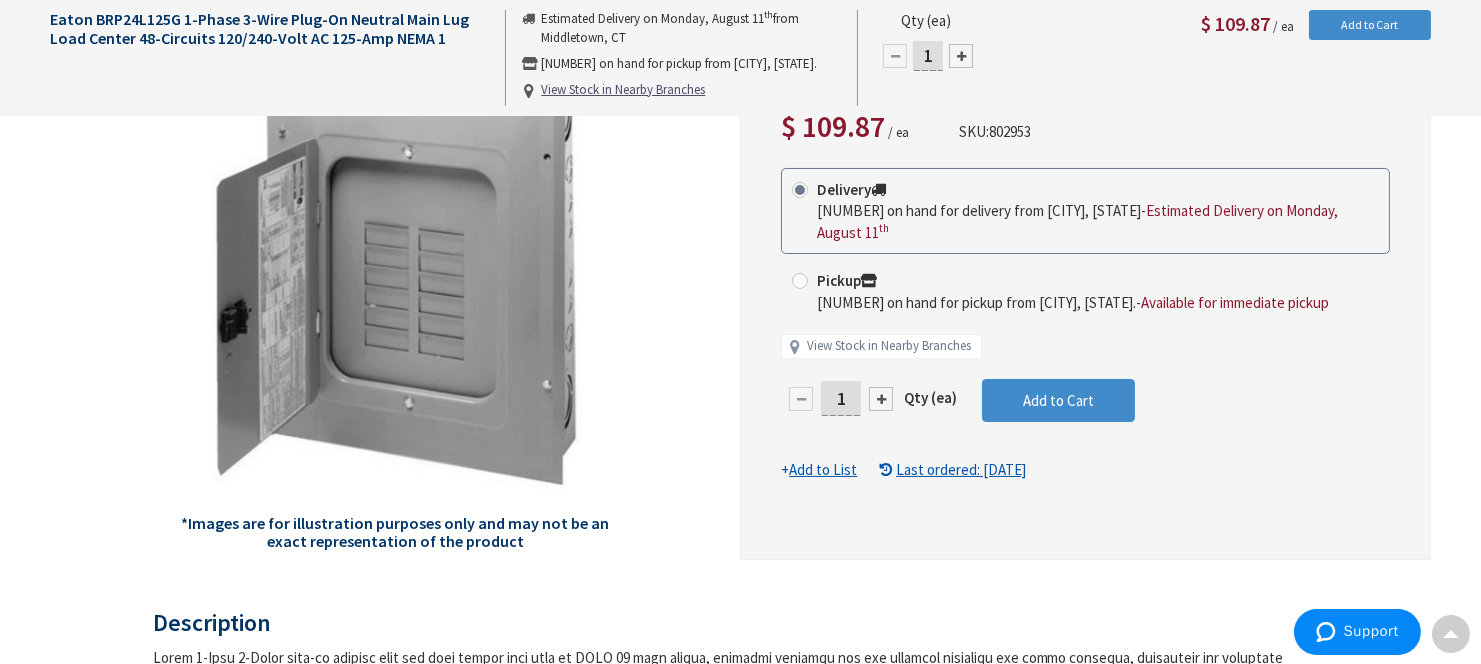 scroll, scrollTop: 0, scrollLeft: 0, axis: both 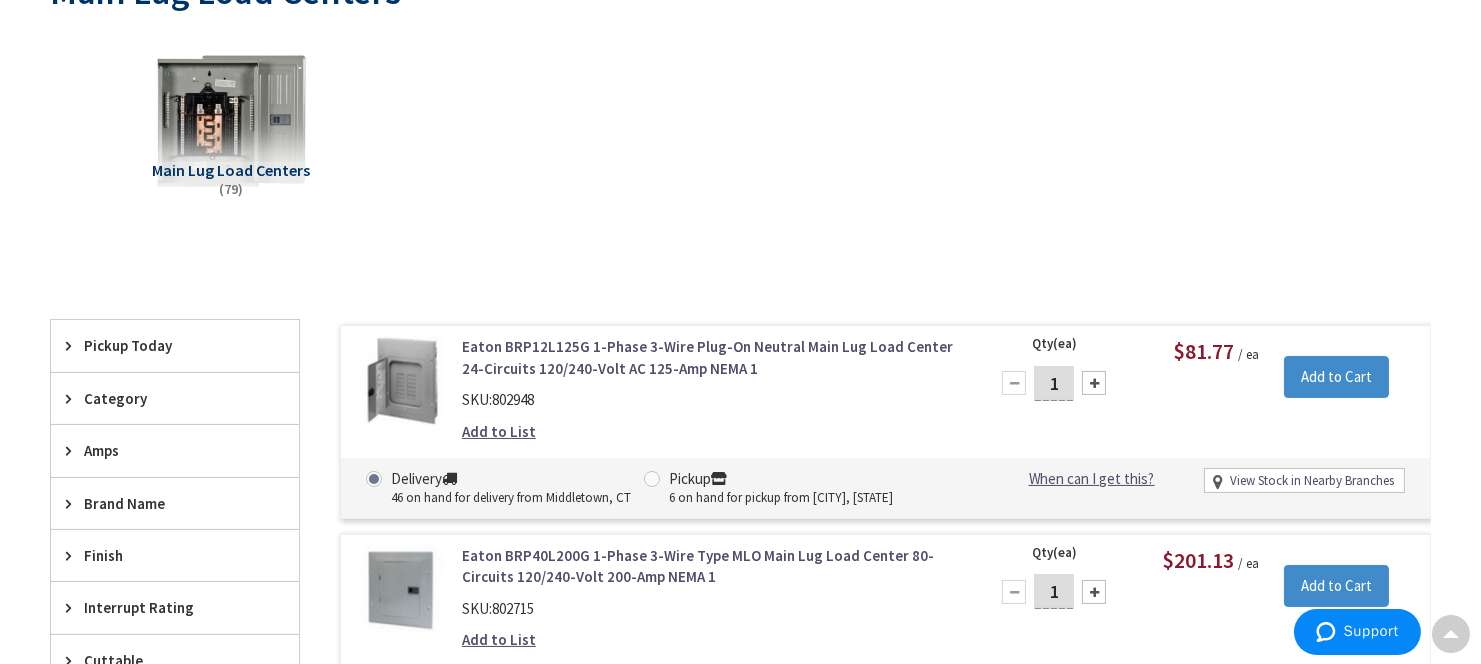click on "Eaton BRP12L125G 1-Phase 3-Wire Plug-On Neutral Main Lug Load Center 24-Circuits 120/240-Volt AC 125-Amp NEMA 1" at bounding box center (711, 357) 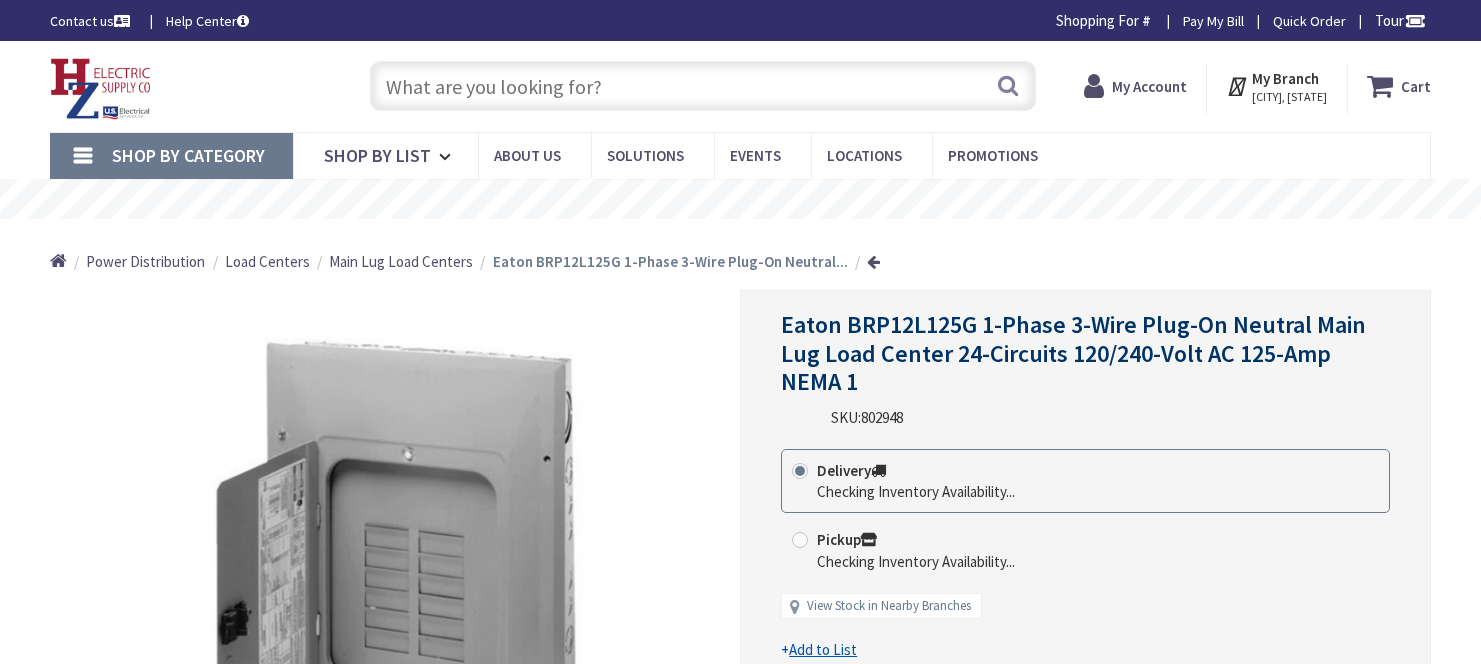 scroll, scrollTop: 130, scrollLeft: 0, axis: vertical 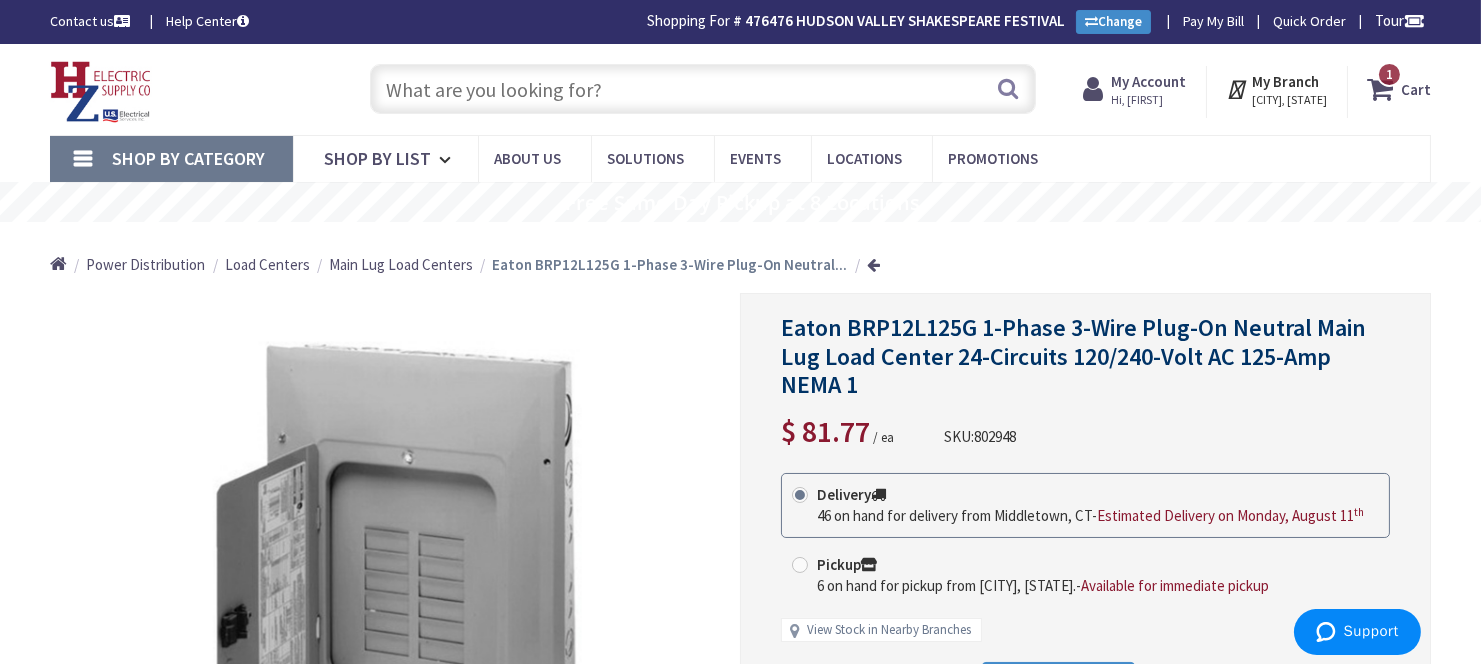 click at bounding box center [1384, 89] 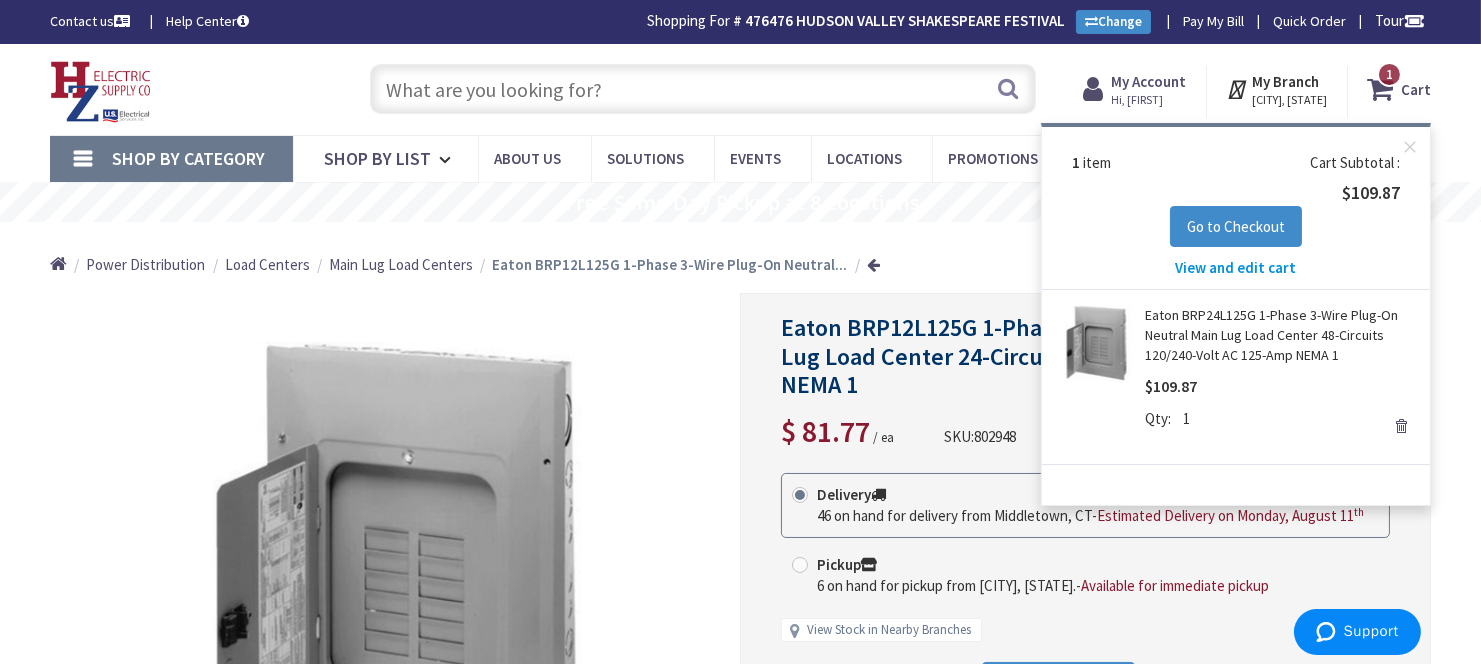 click on "View and edit cart" at bounding box center (1236, 267) 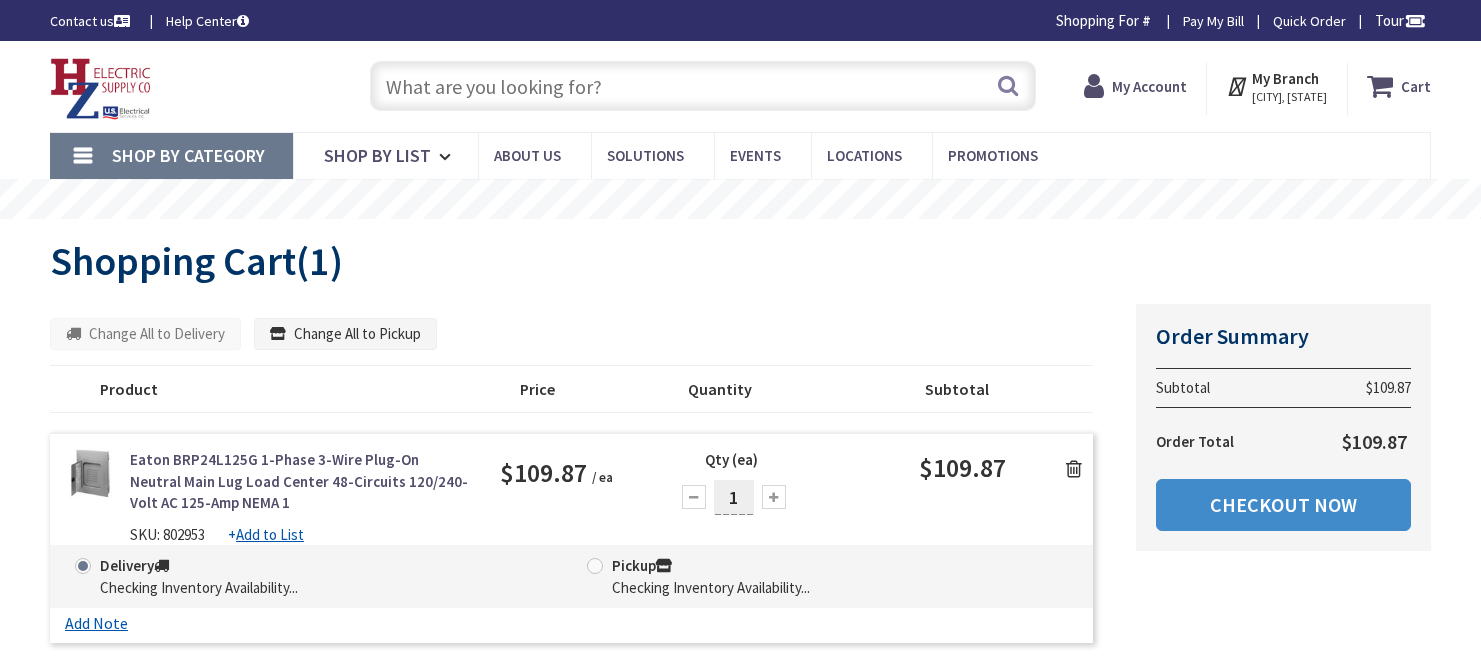 scroll, scrollTop: 0, scrollLeft: 0, axis: both 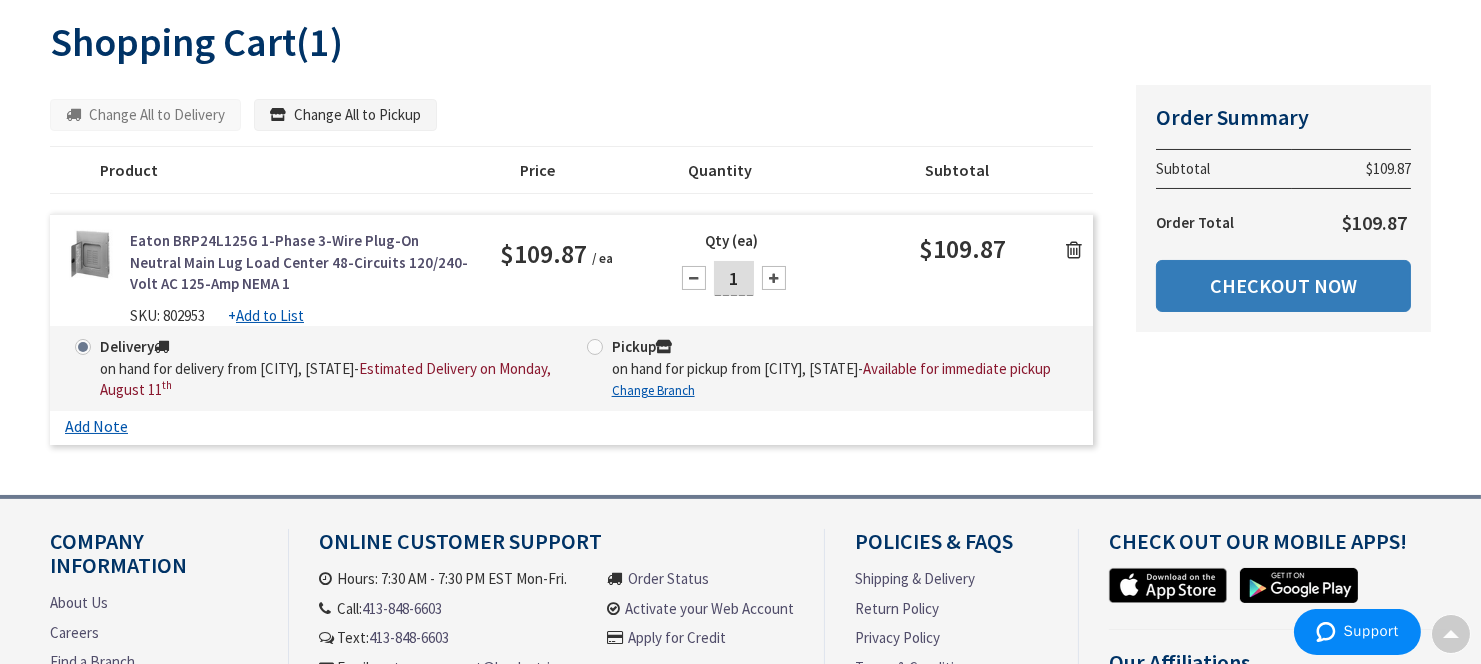 click on "Checkout Now" at bounding box center [1283, 286] 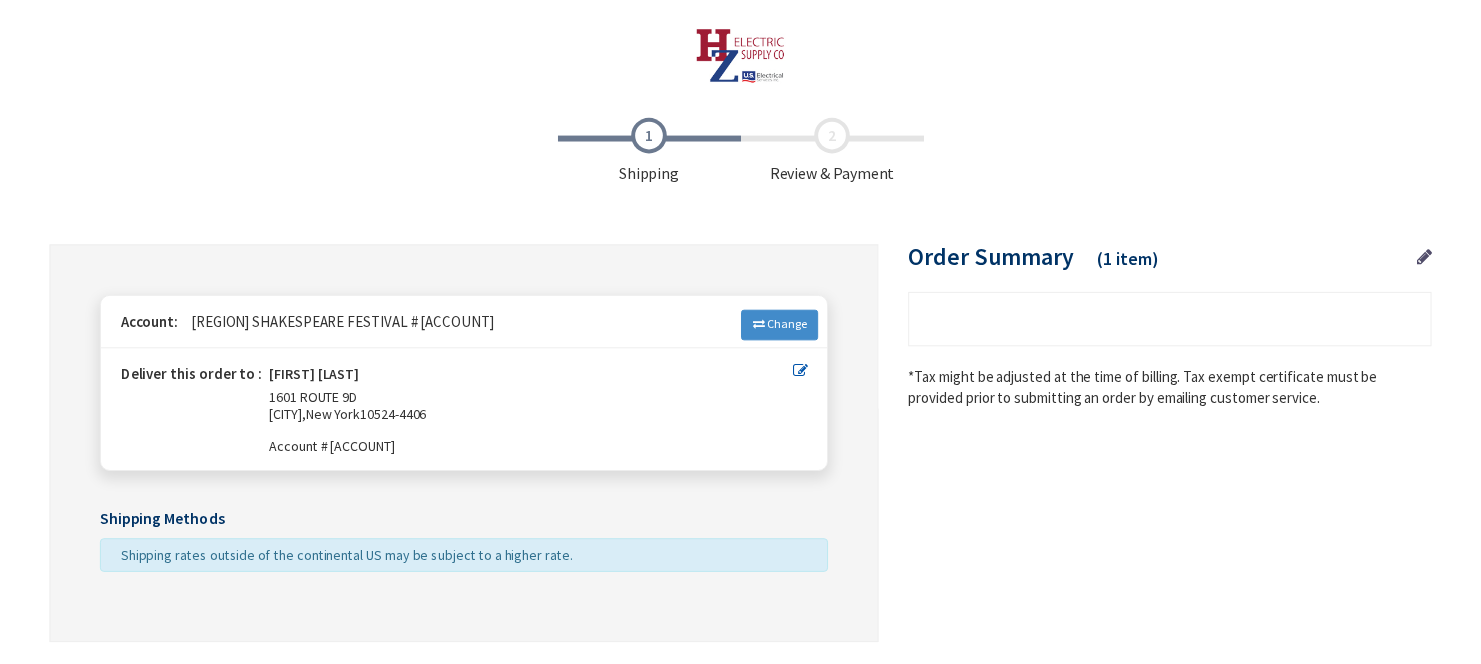 scroll, scrollTop: 0, scrollLeft: 0, axis: both 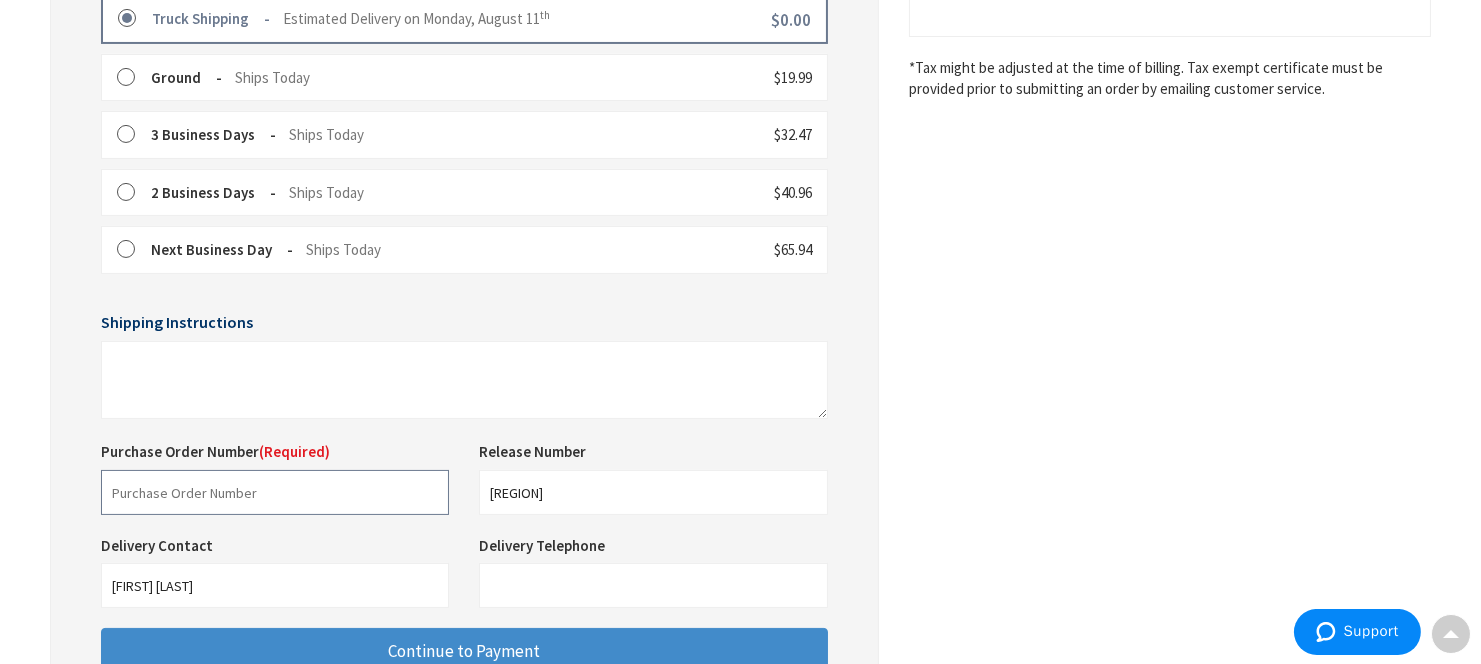 click at bounding box center [275, 492] 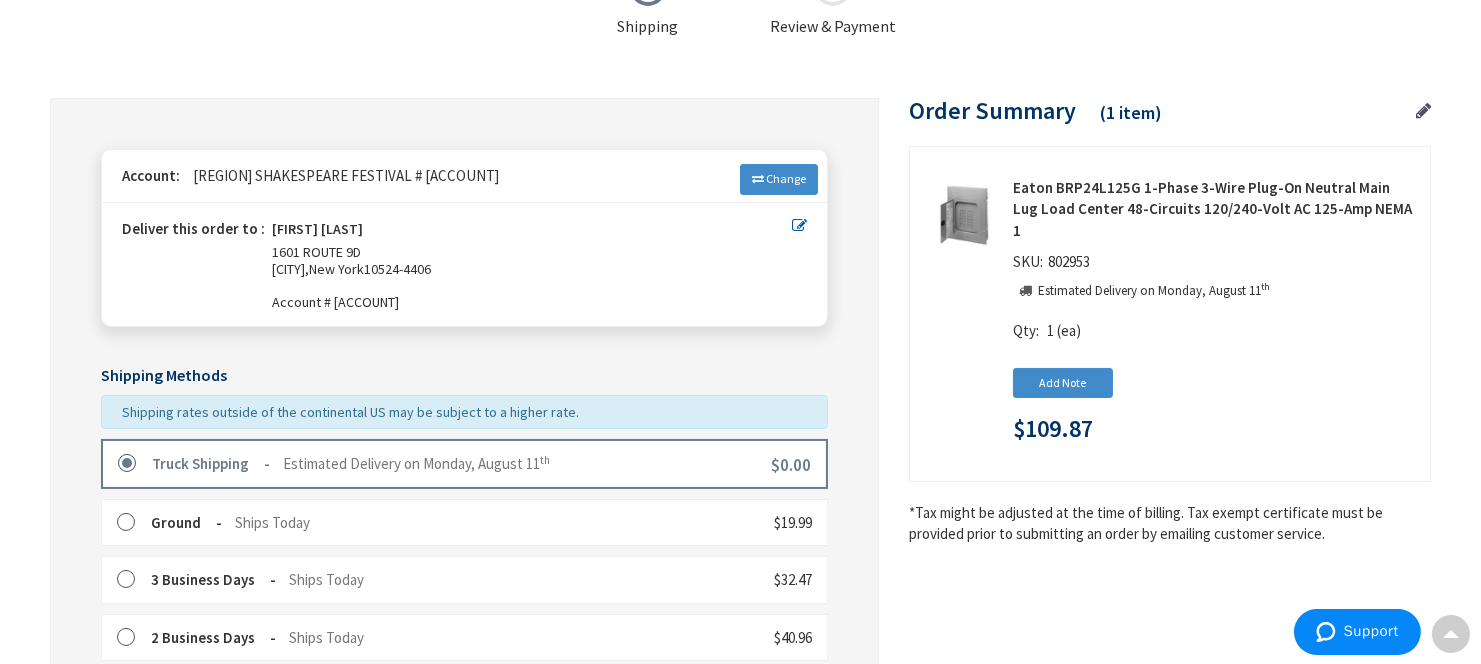 scroll, scrollTop: 478, scrollLeft: 0, axis: vertical 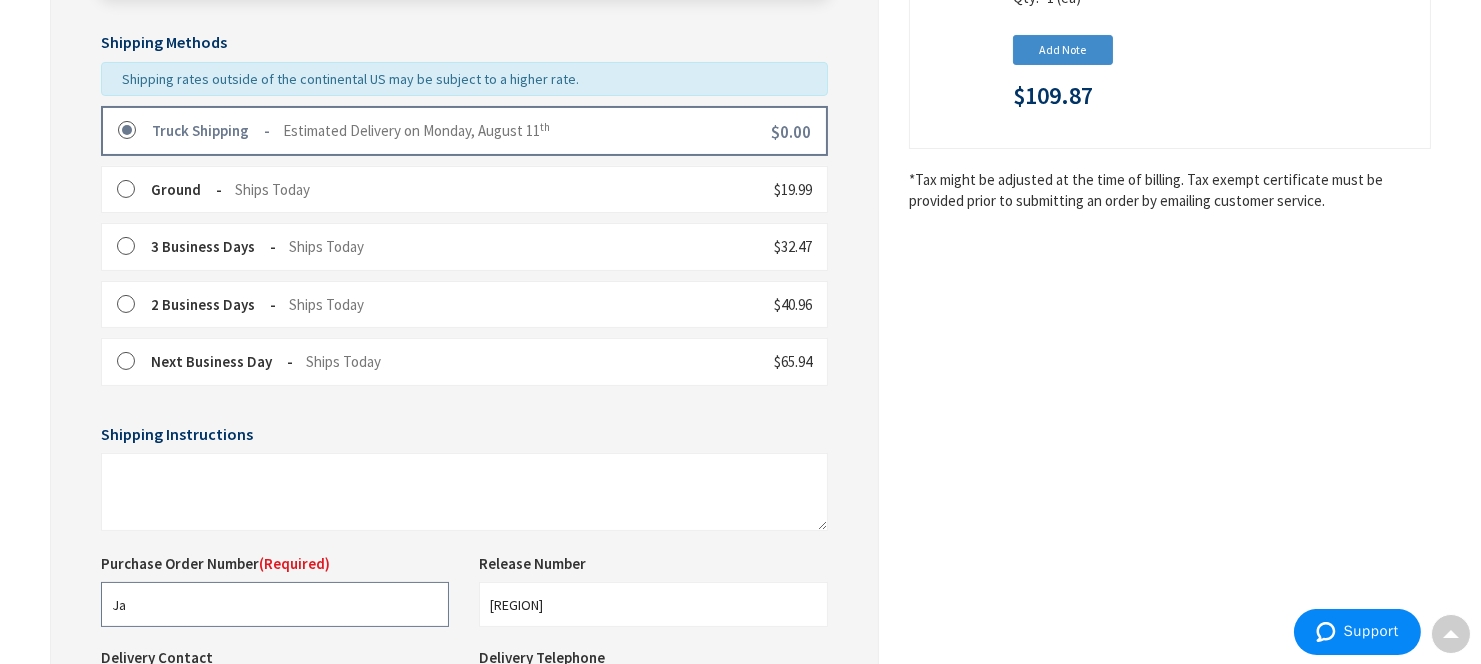 type on "J" 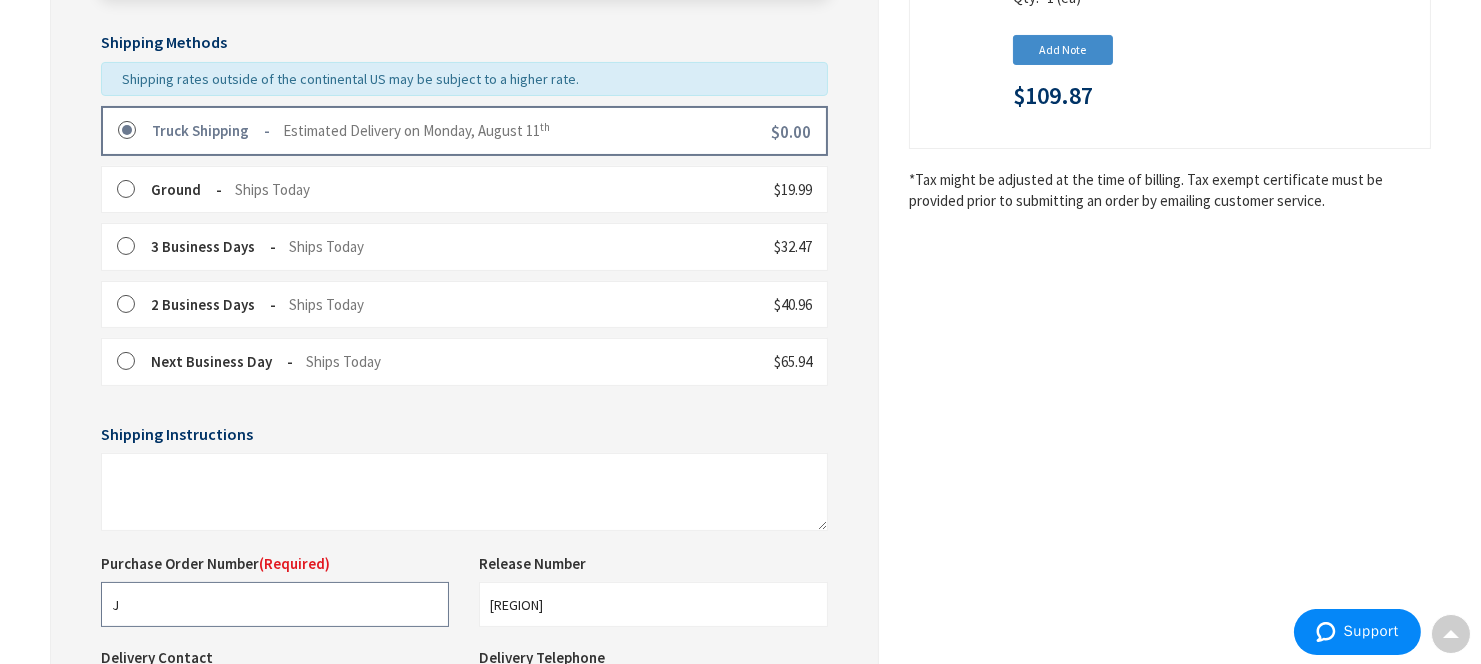 type 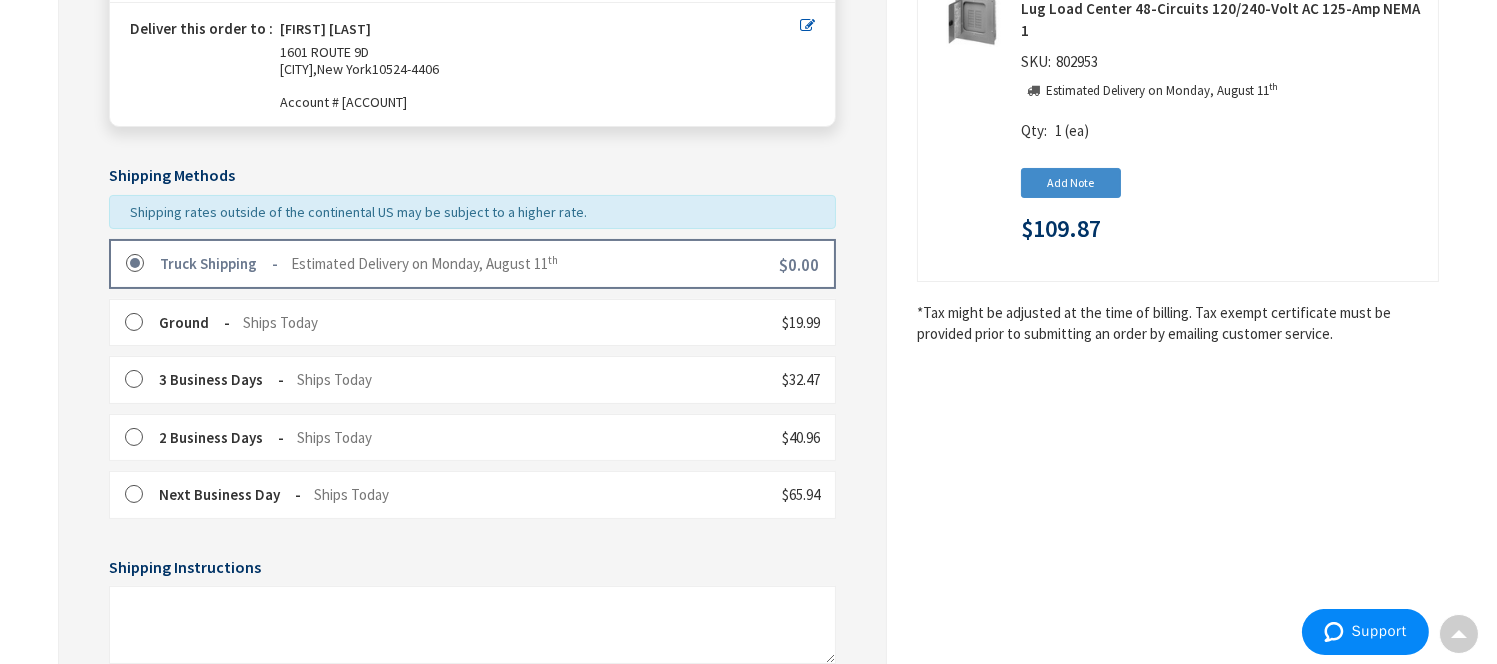 scroll, scrollTop: 0, scrollLeft: 0, axis: both 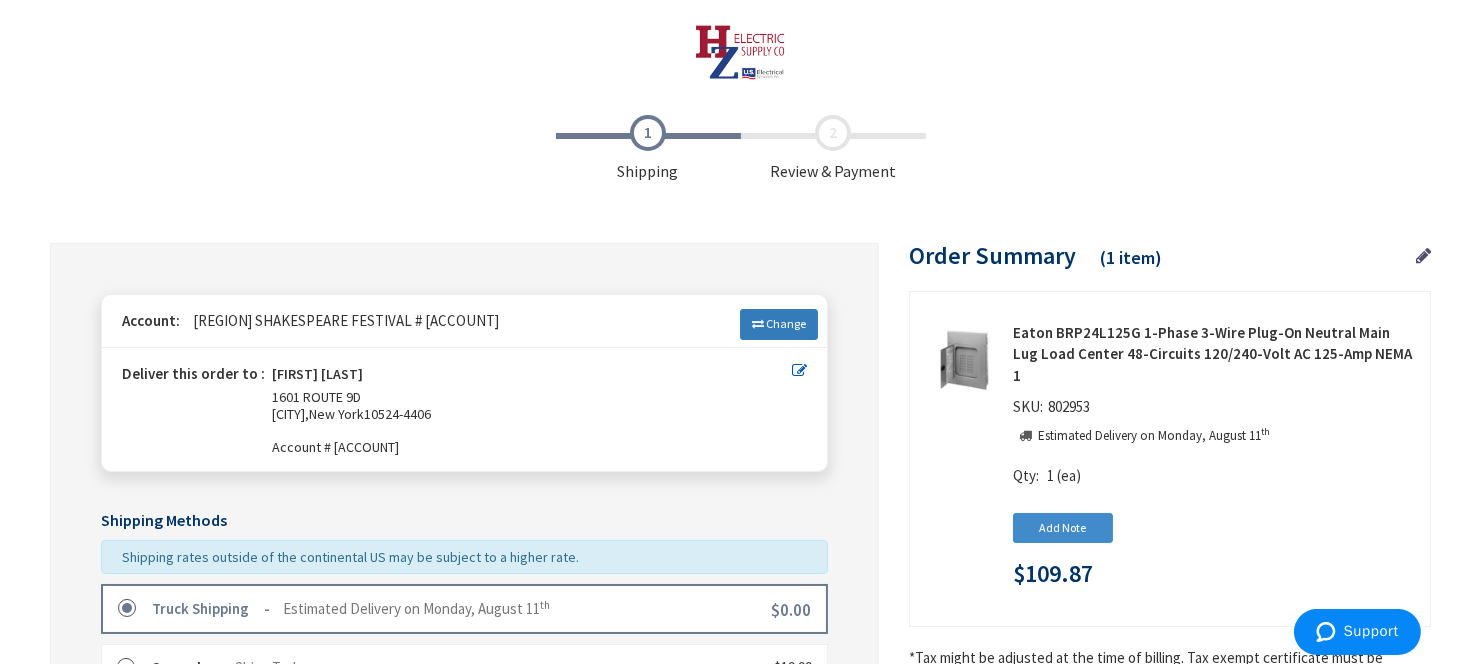click on "Change" at bounding box center (779, 324) 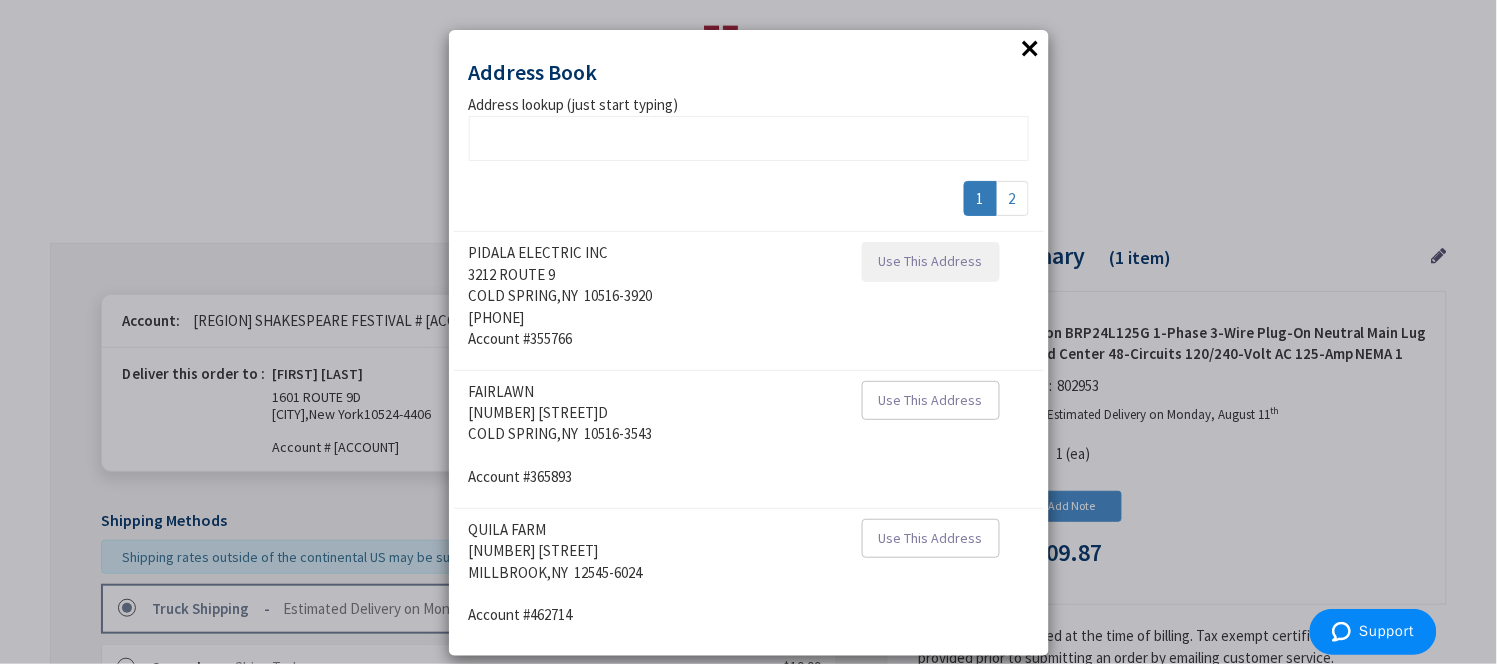 click on "Use This Address" at bounding box center [931, 261] 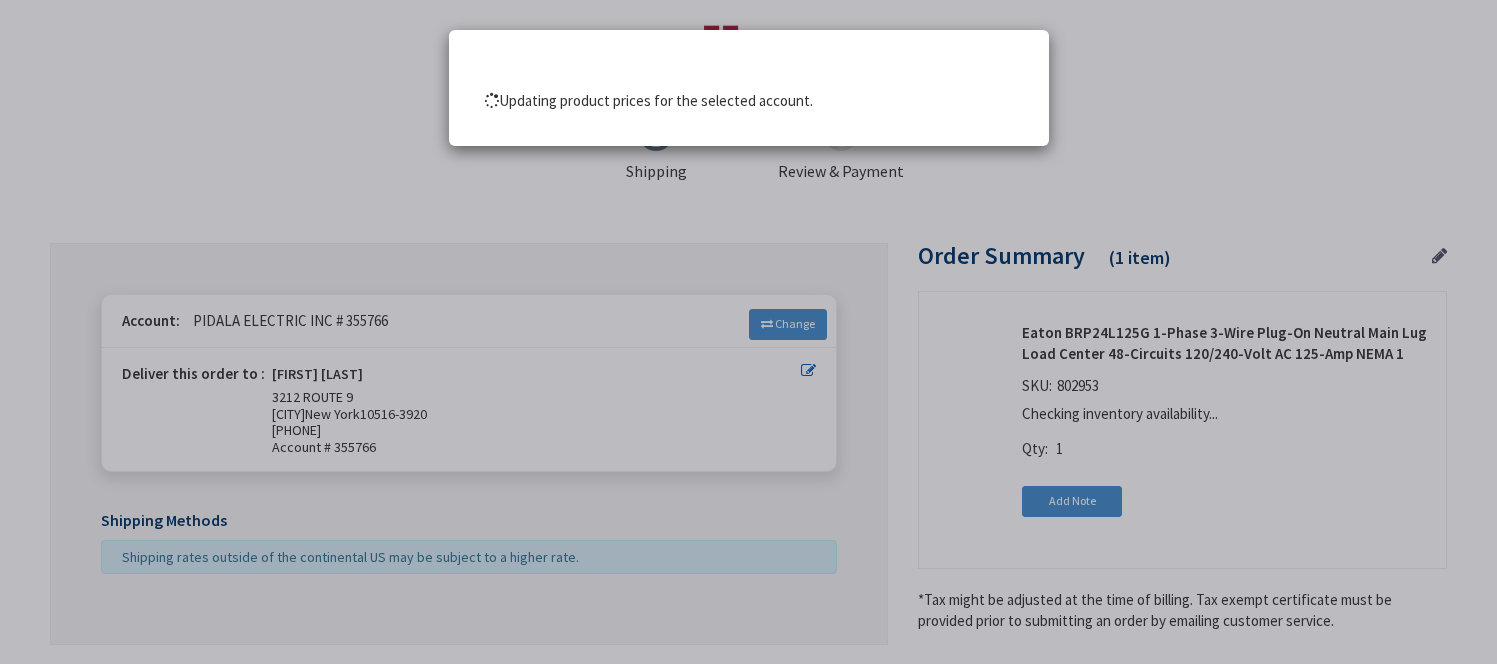 scroll, scrollTop: 0, scrollLeft: 0, axis: both 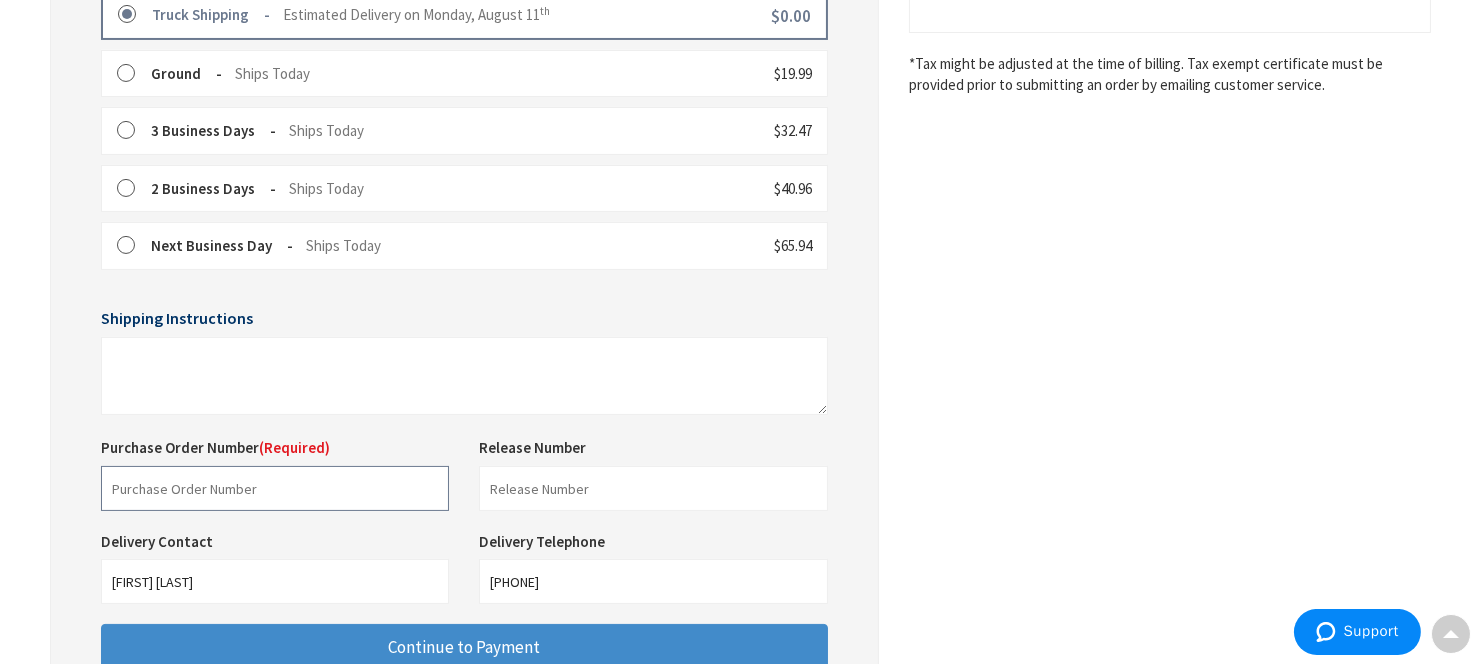 click at bounding box center (275, 488) 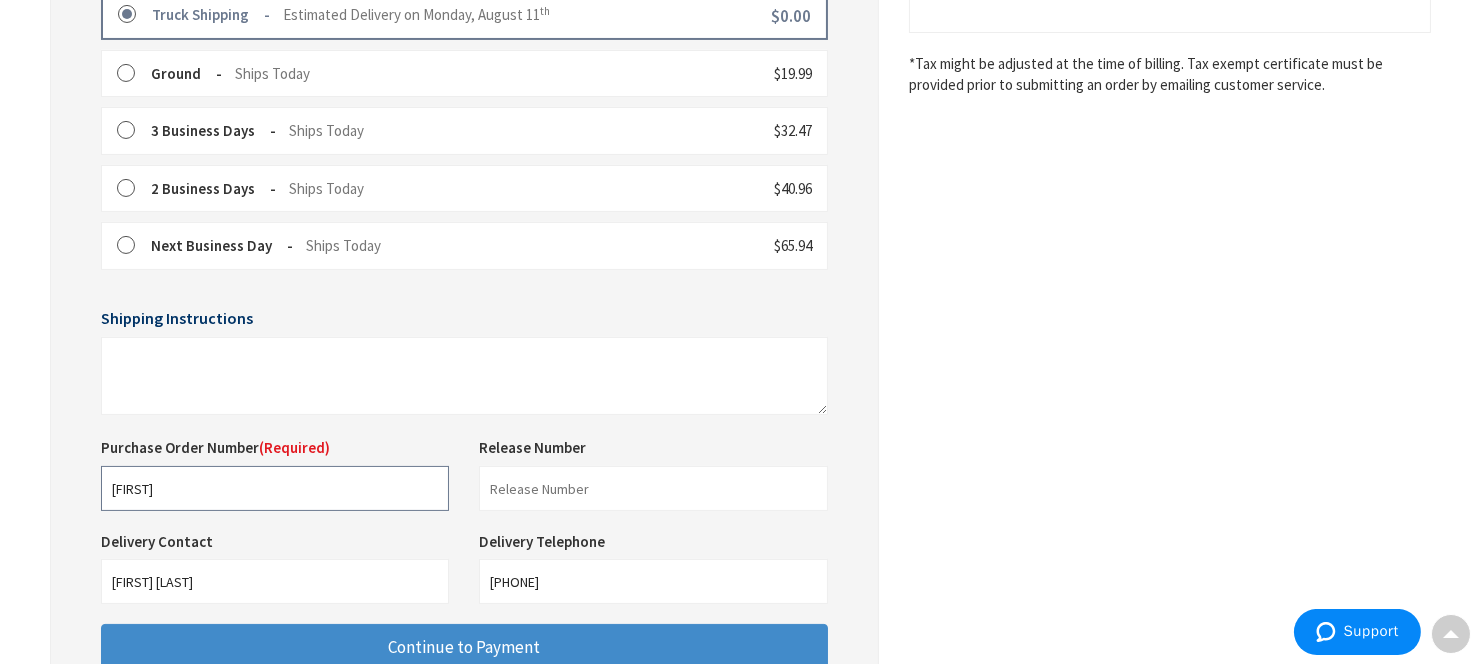 type on "James Hartford" 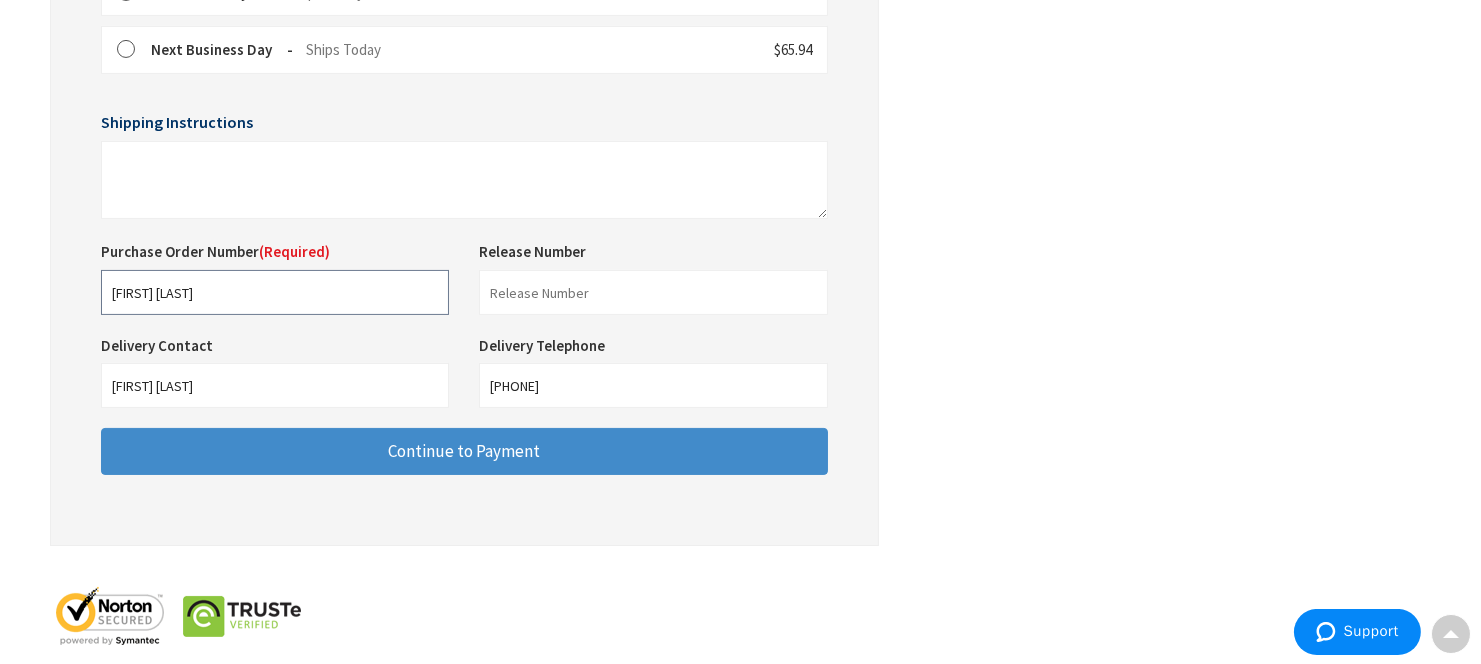 scroll, scrollTop: 817, scrollLeft: 0, axis: vertical 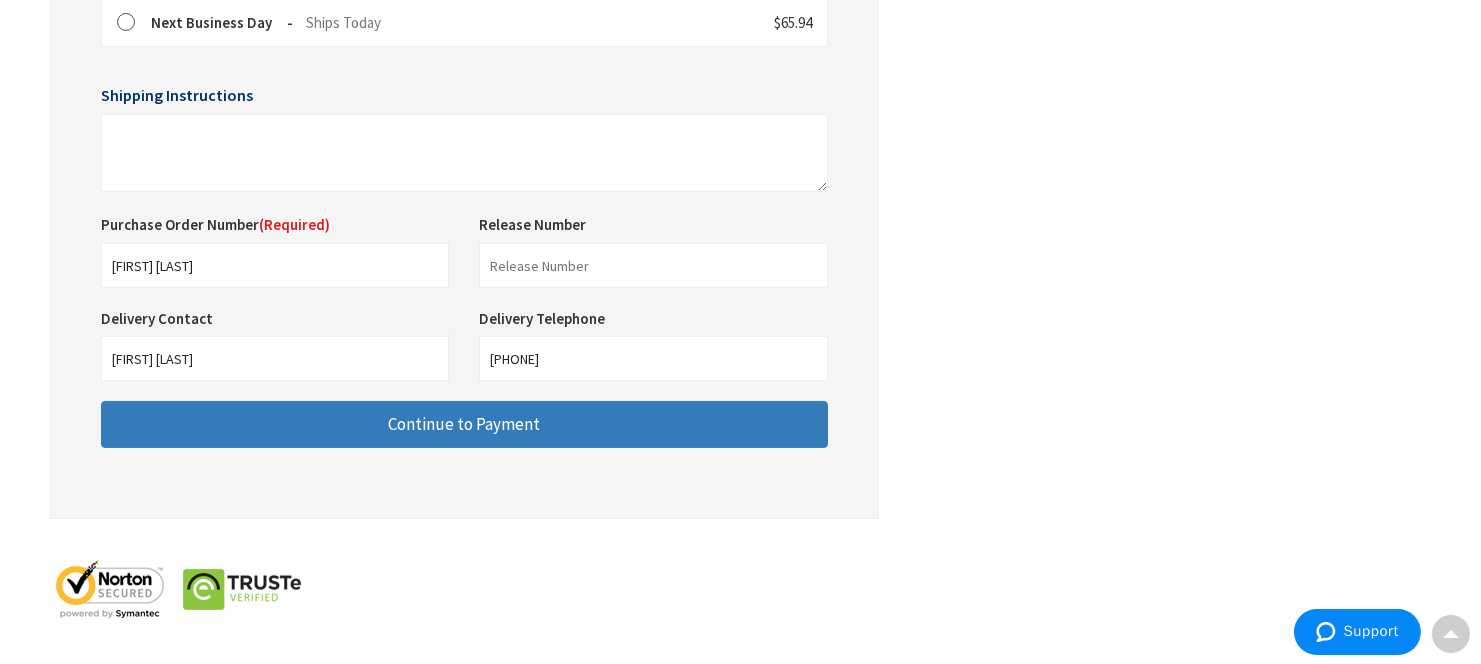 click on "Continue to Payment" at bounding box center [464, 424] 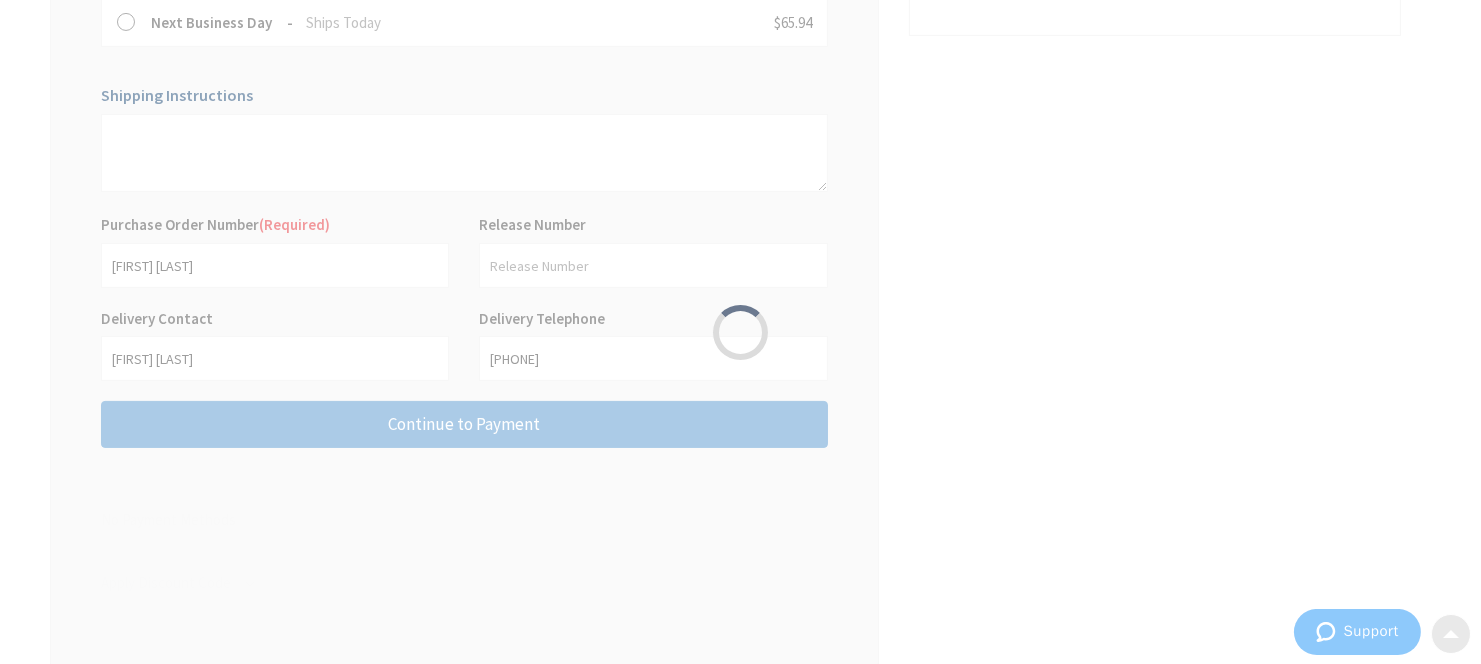 scroll, scrollTop: 0, scrollLeft: 0, axis: both 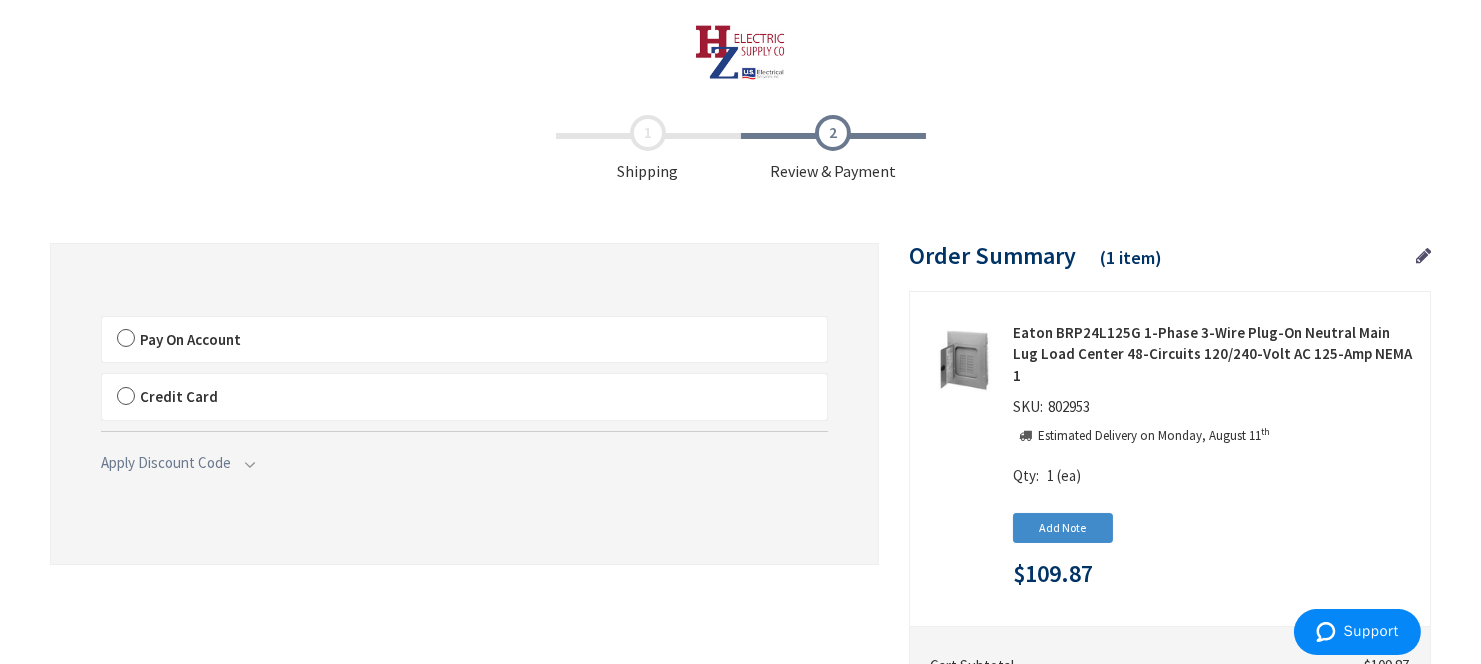 click on "Pay On Account" at bounding box center [464, 340] 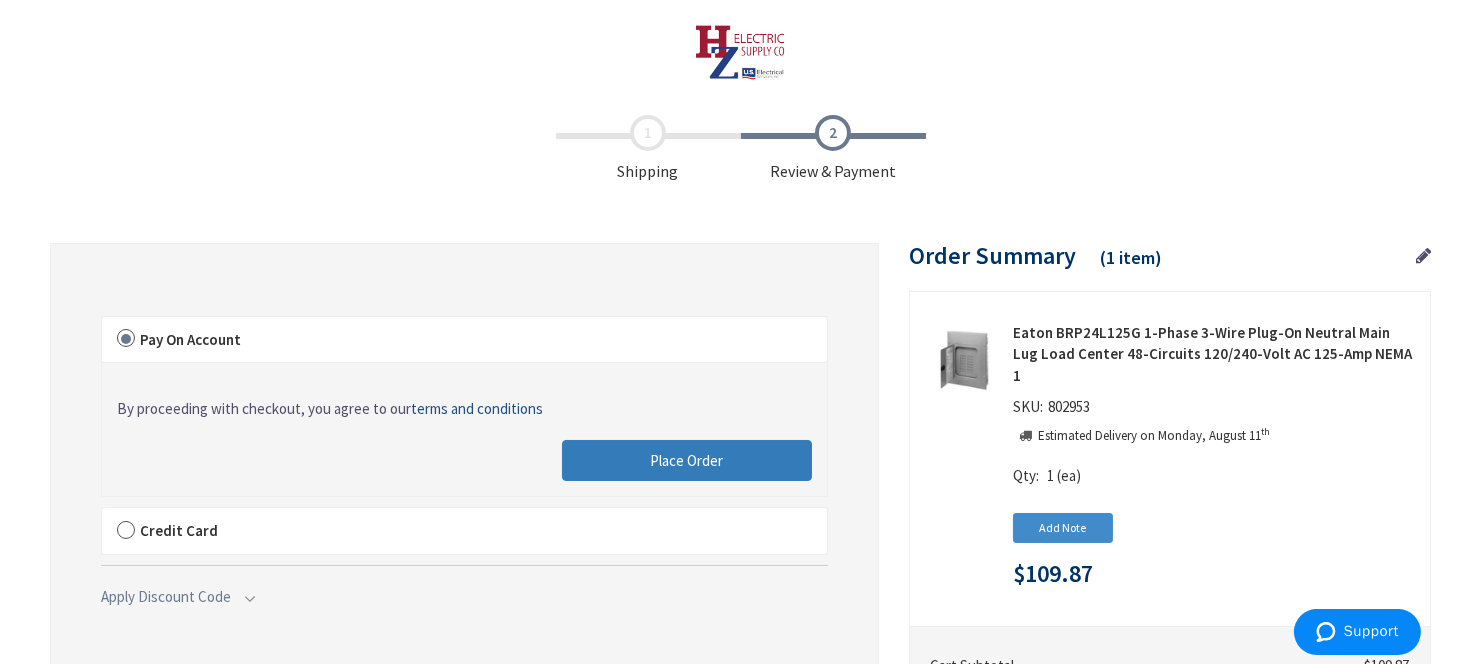click on "Place Order" at bounding box center [686, 460] 